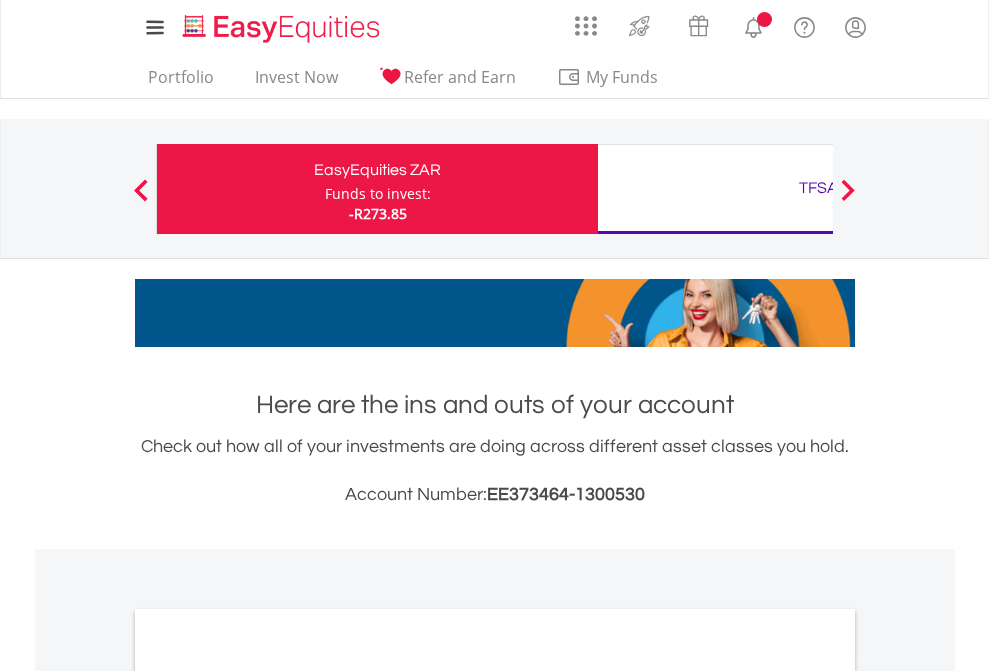 scroll, scrollTop: 0, scrollLeft: 0, axis: both 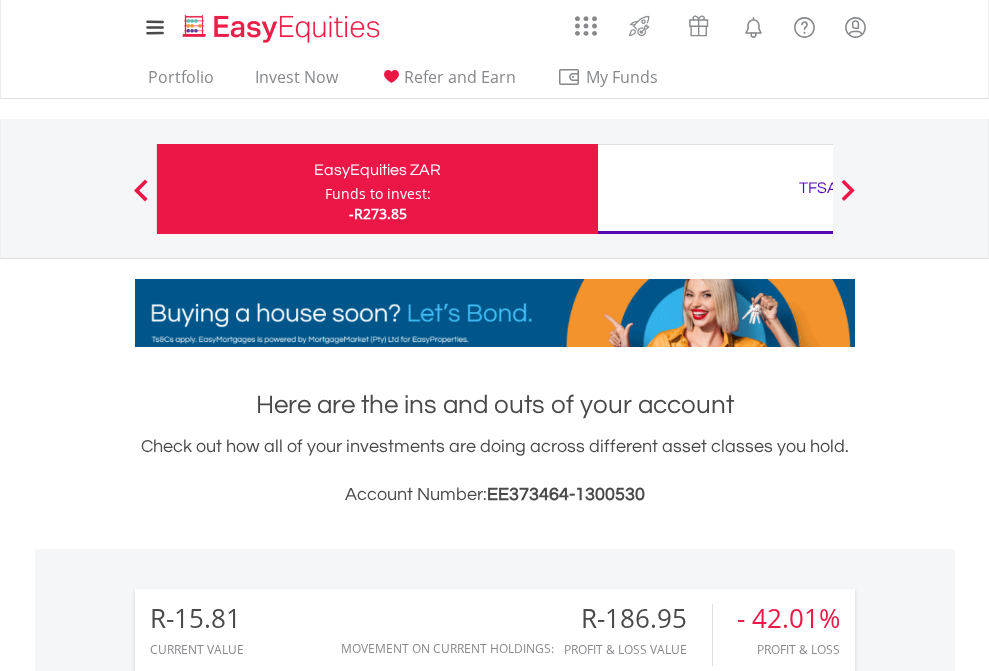 click on "Funds to invest:" at bounding box center [378, 194] 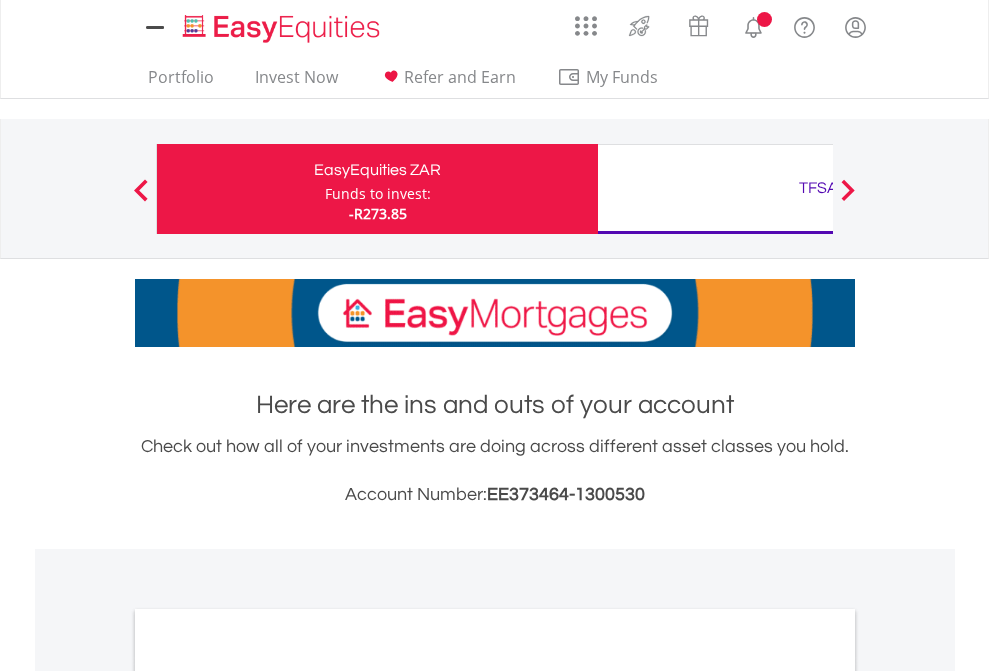 scroll, scrollTop: 0, scrollLeft: 0, axis: both 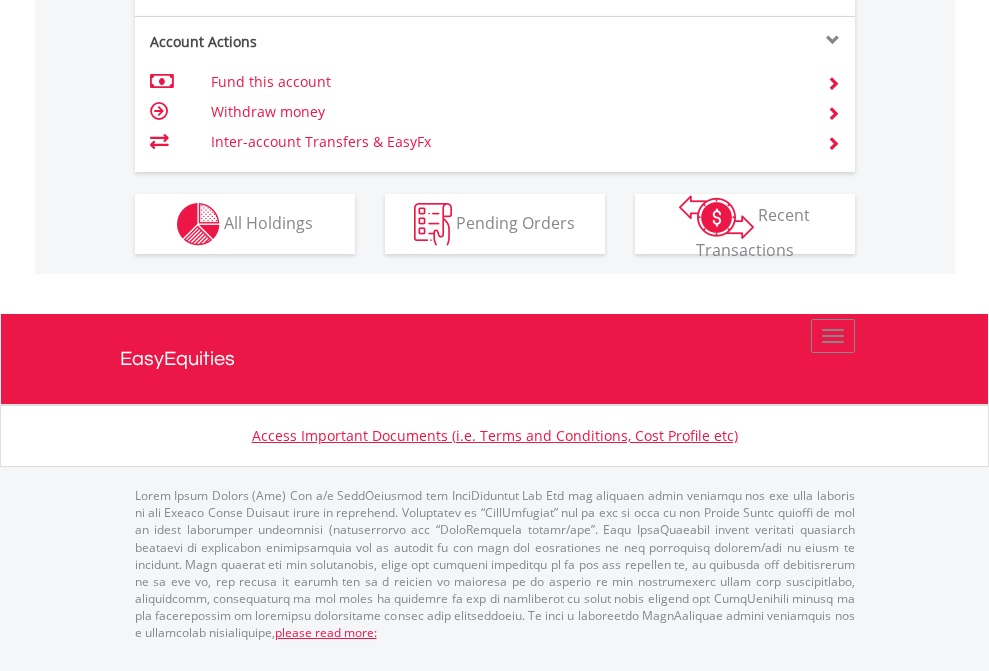 click on "Investment types" at bounding box center (706, -337) 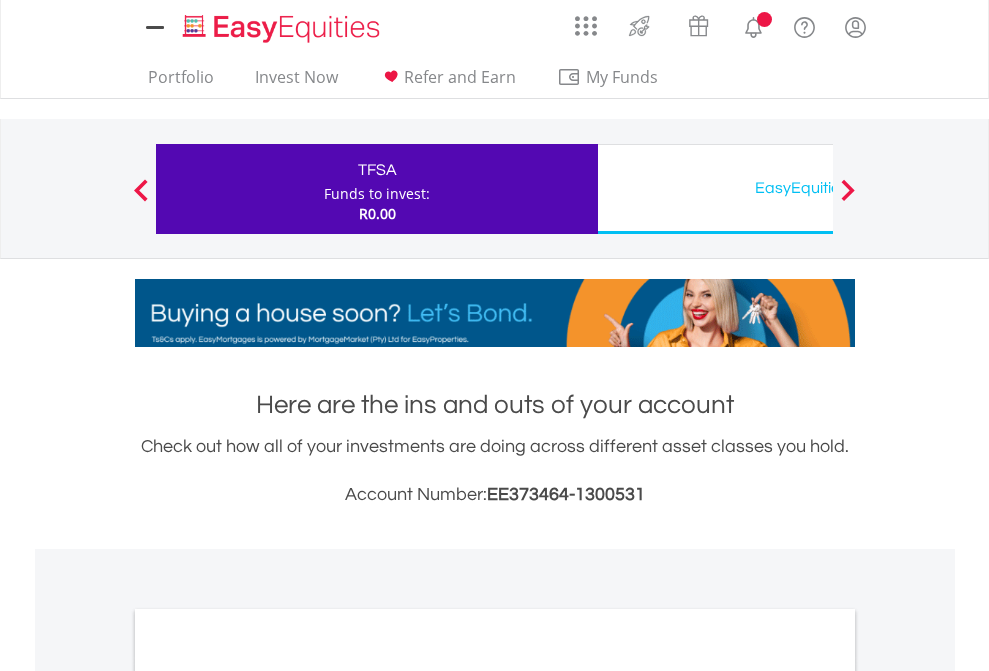 scroll, scrollTop: 0, scrollLeft: 0, axis: both 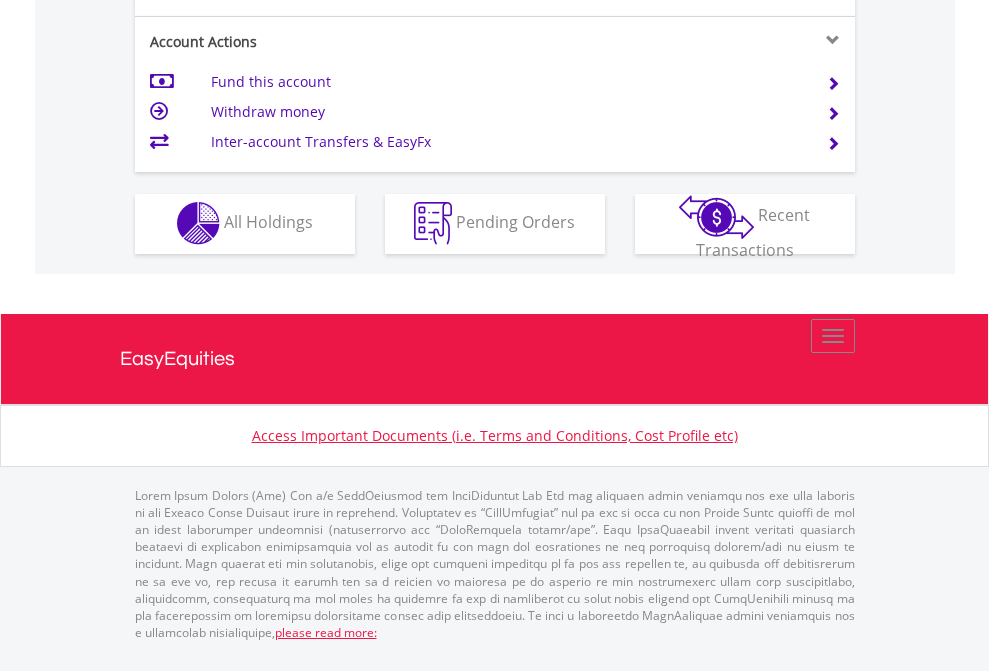 click on "Investment types" at bounding box center (706, -353) 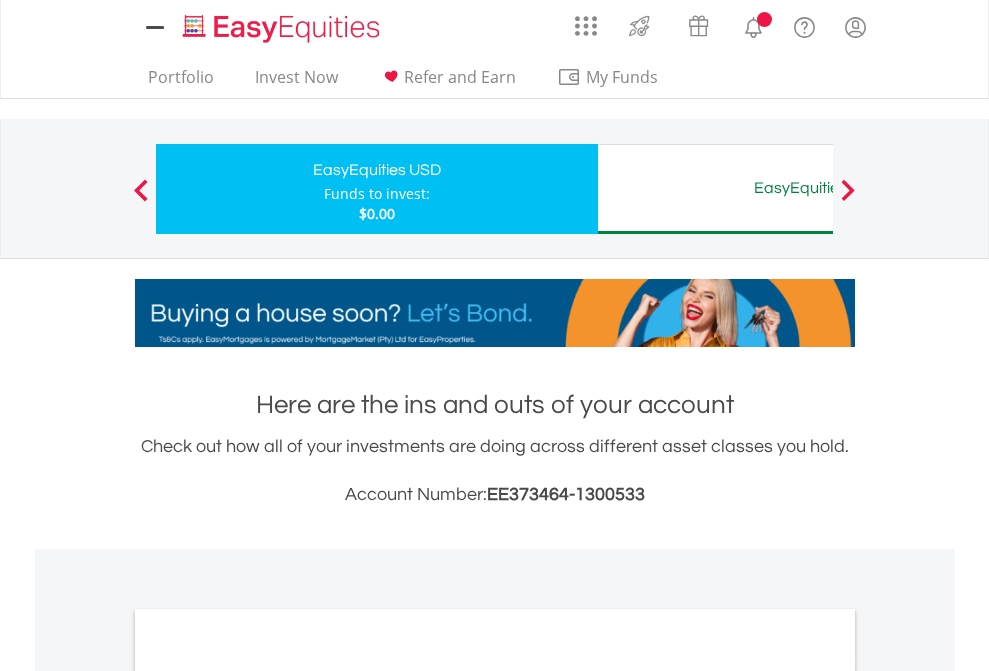 scroll, scrollTop: 0, scrollLeft: 0, axis: both 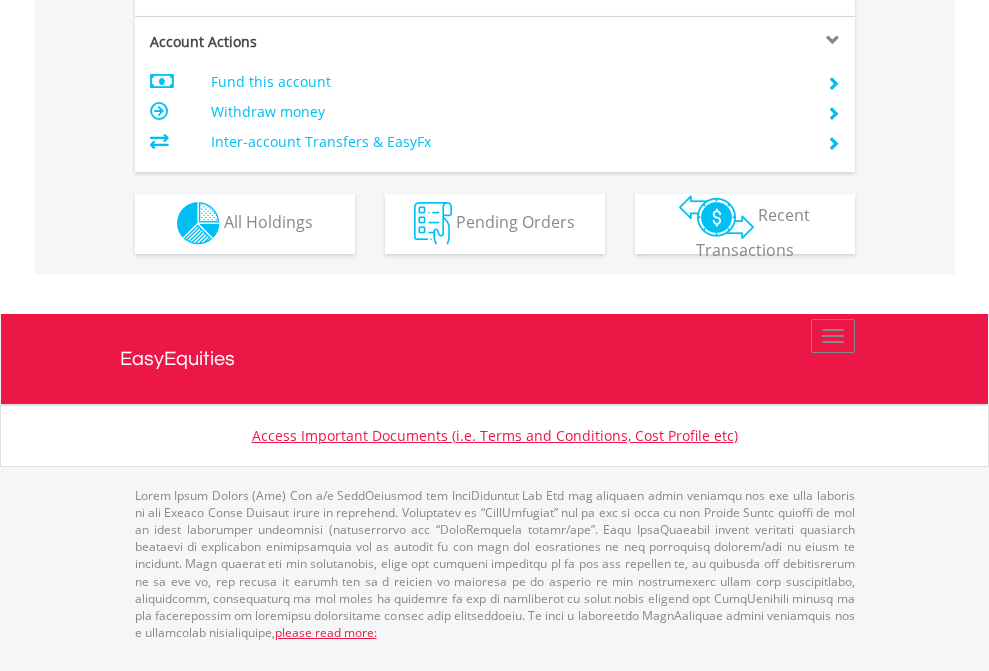 click on "Investment types" at bounding box center [706, -353] 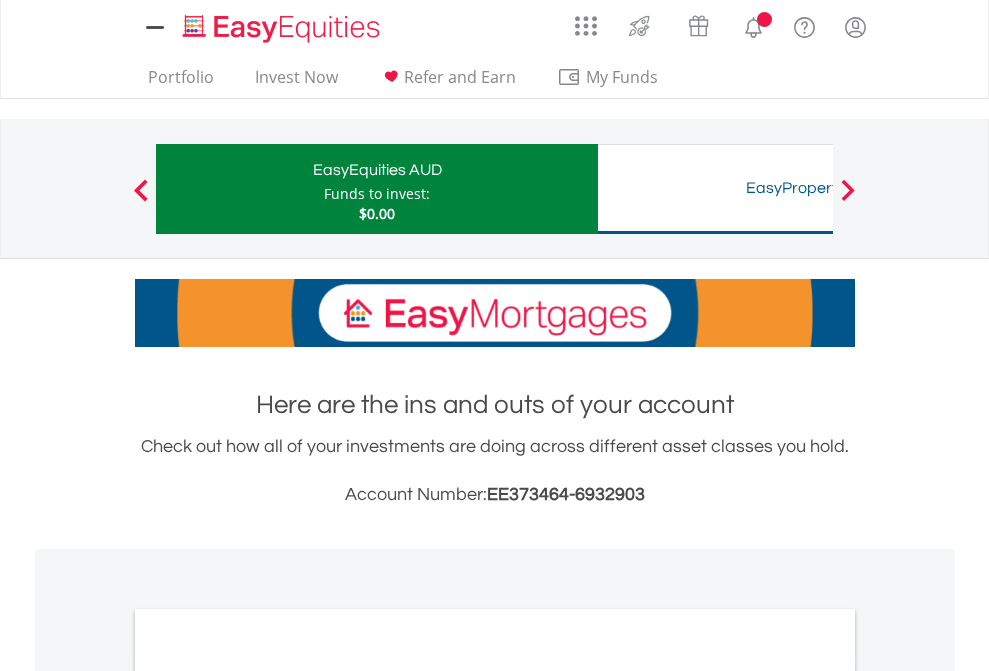 scroll, scrollTop: 0, scrollLeft: 0, axis: both 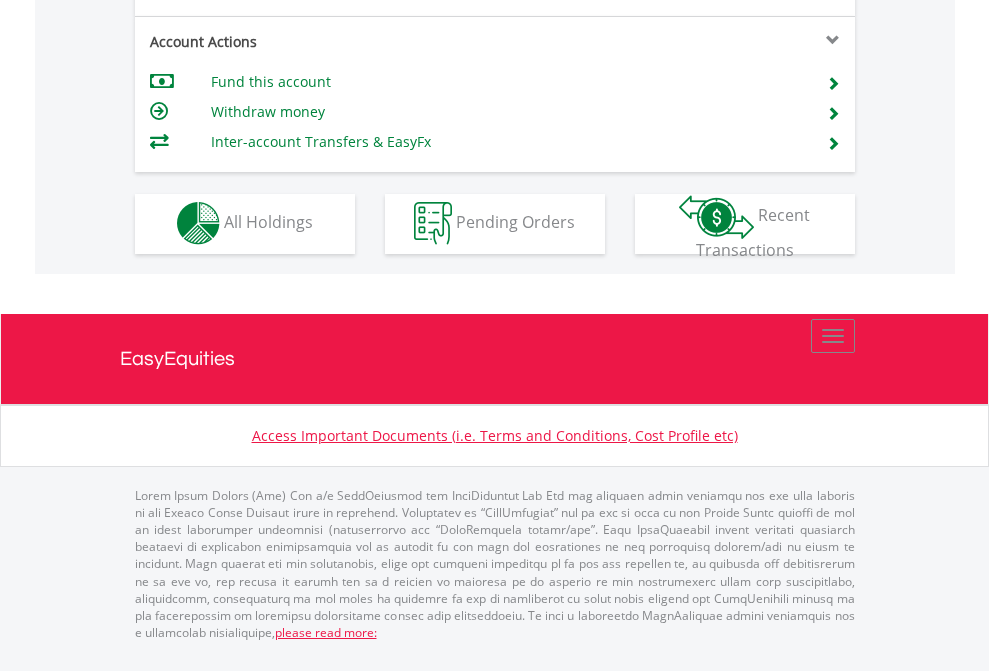 click on "Investment types" at bounding box center (706, -353) 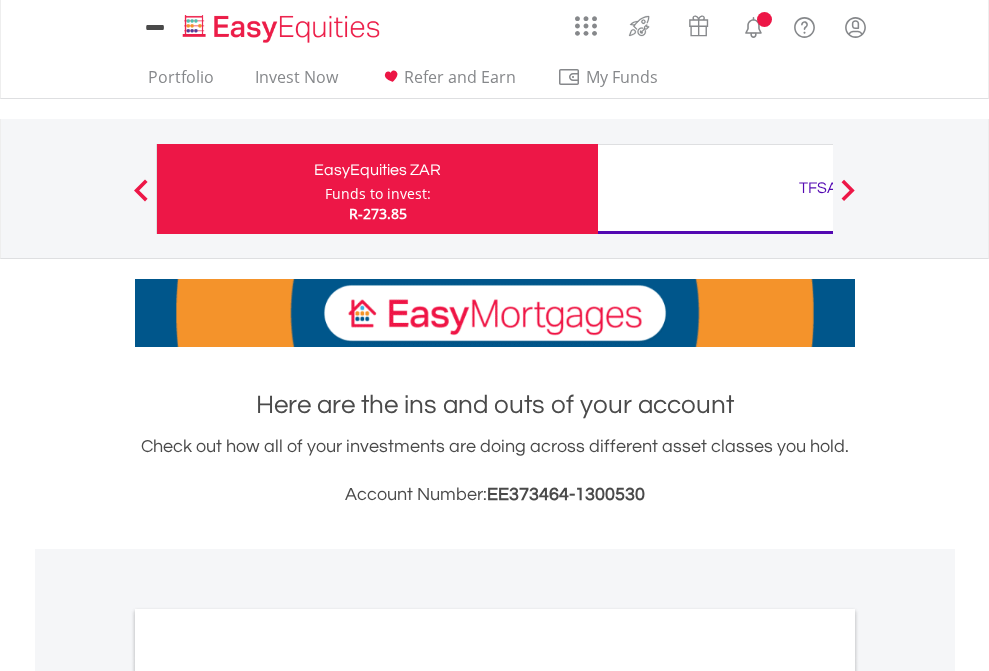 scroll, scrollTop: 0, scrollLeft: 0, axis: both 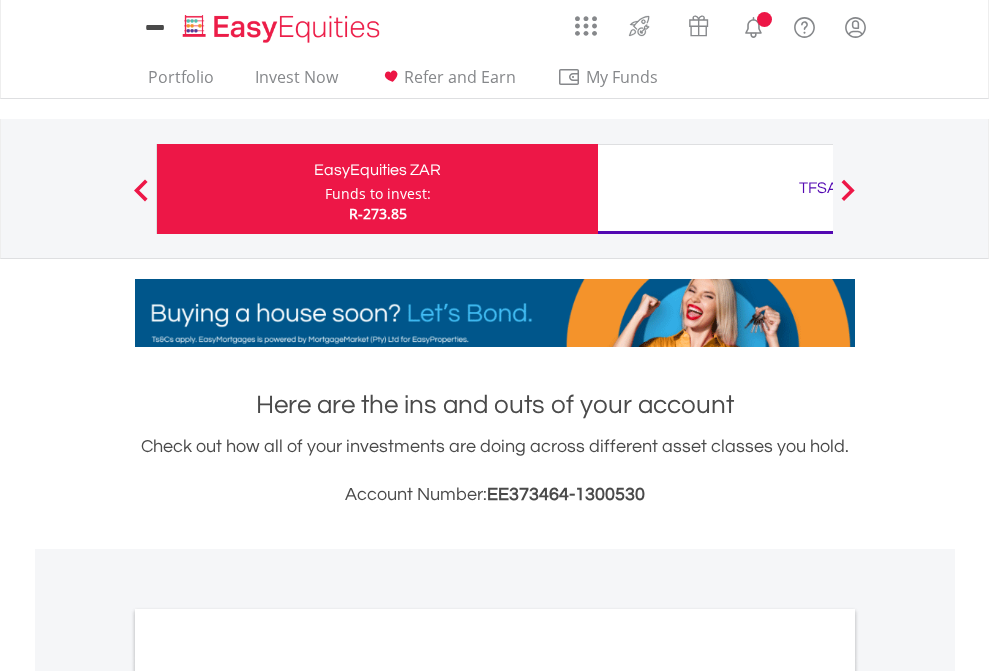 click on "All Holdings" at bounding box center (268, 1096) 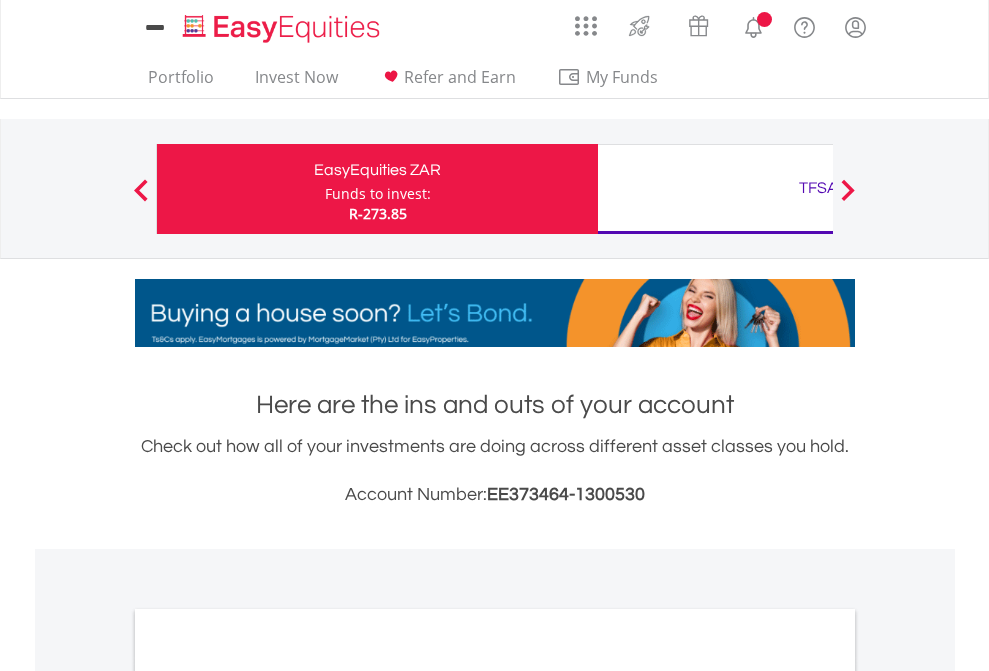 scroll, scrollTop: 1202, scrollLeft: 0, axis: vertical 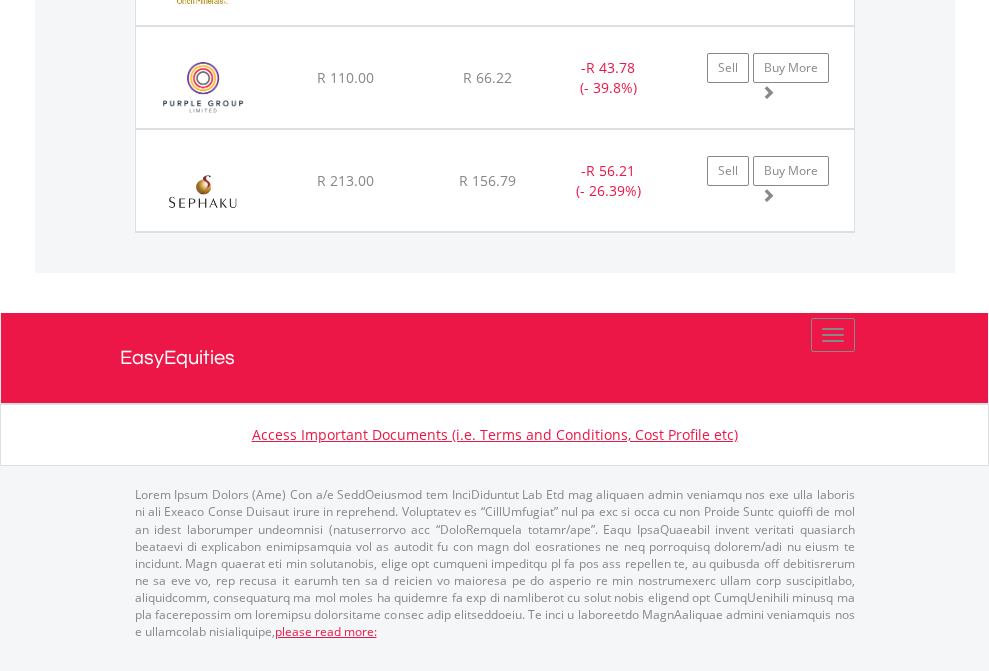 click on "TFSA" at bounding box center (818, -1648) 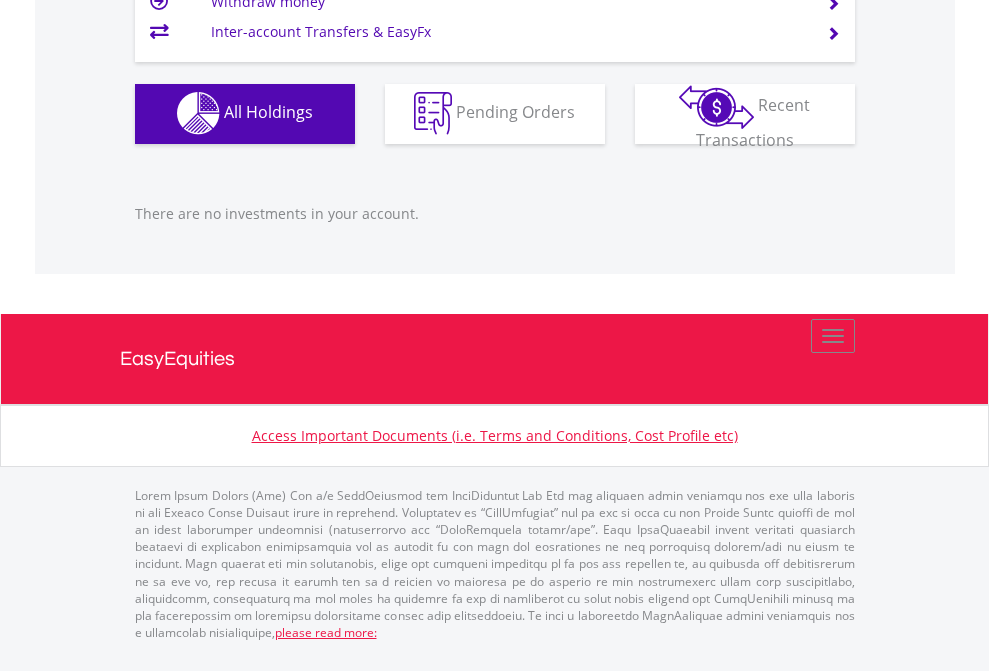 scroll, scrollTop: 1980, scrollLeft: 0, axis: vertical 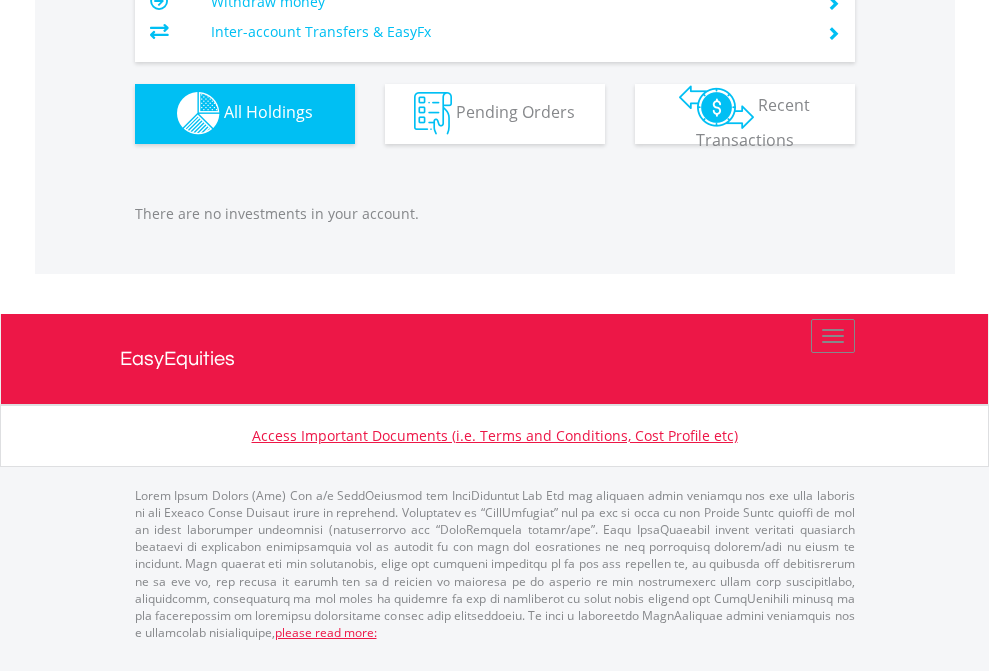 click on "EasyEquities AUD" at bounding box center (818, -1142) 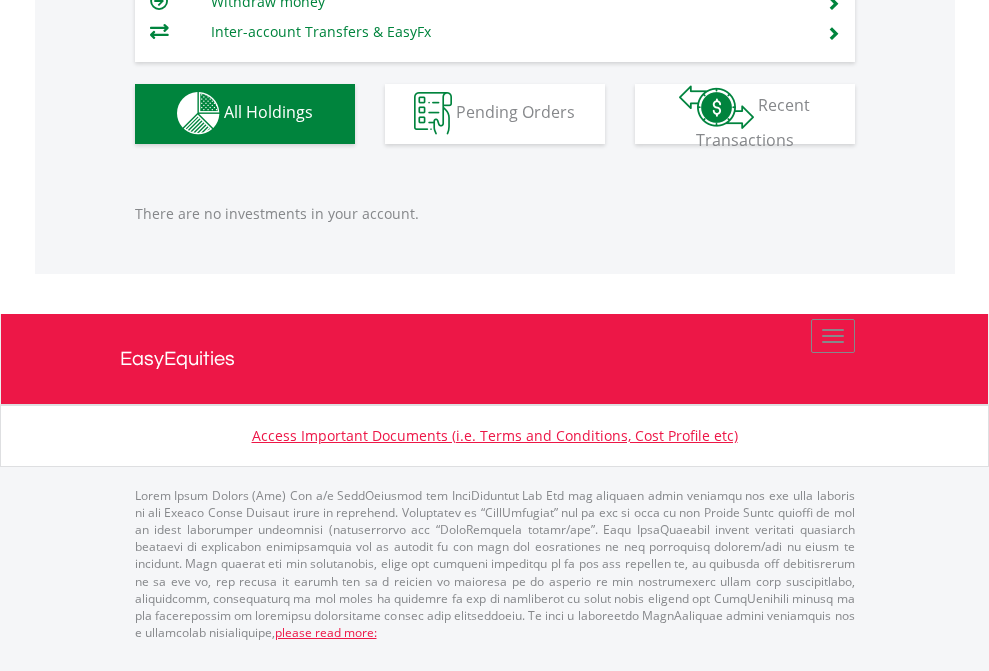 scroll, scrollTop: 1980, scrollLeft: 0, axis: vertical 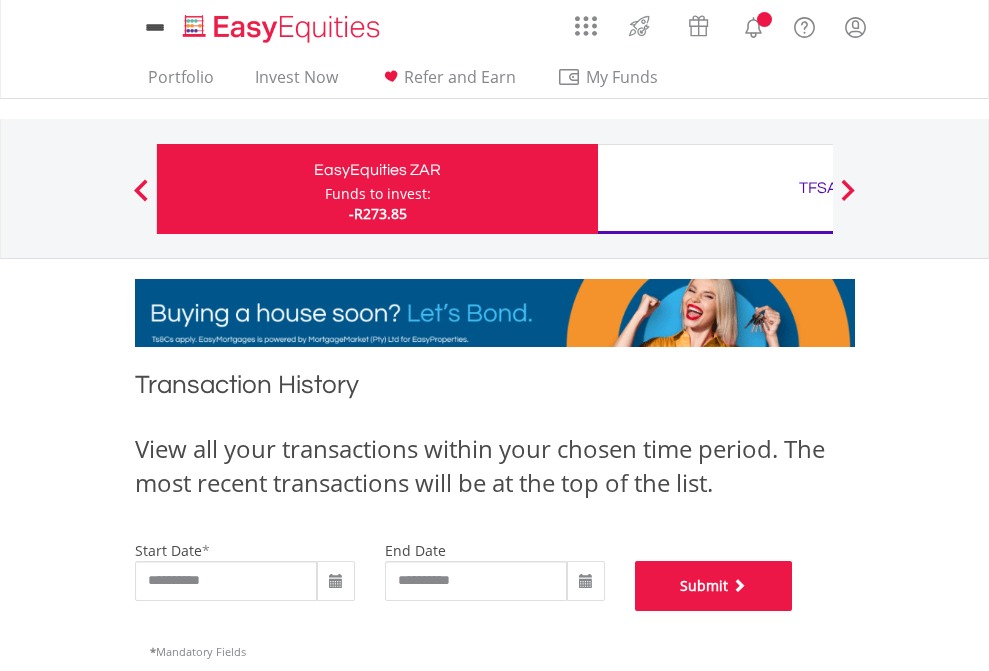 click on "Submit" at bounding box center (714, 586) 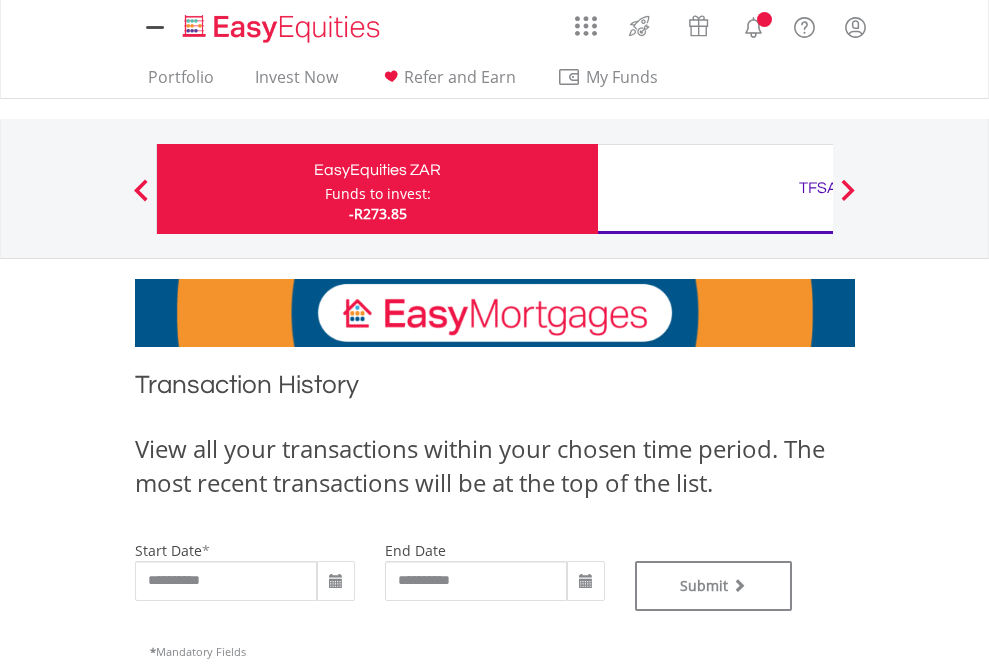 scroll, scrollTop: 0, scrollLeft: 0, axis: both 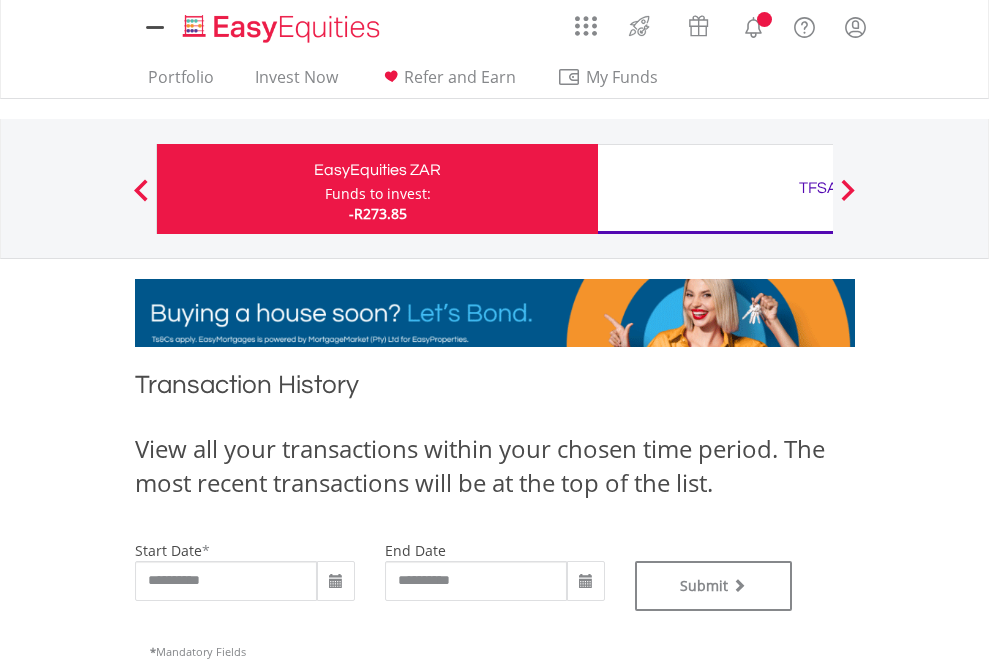 click on "TFSA" at bounding box center [818, 188] 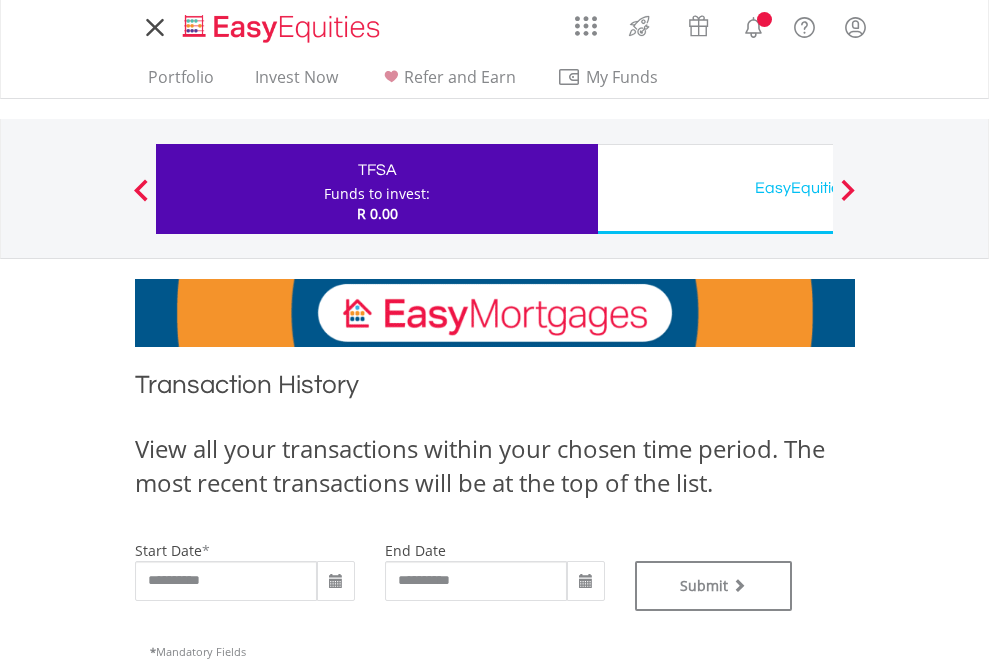 scroll, scrollTop: 0, scrollLeft: 0, axis: both 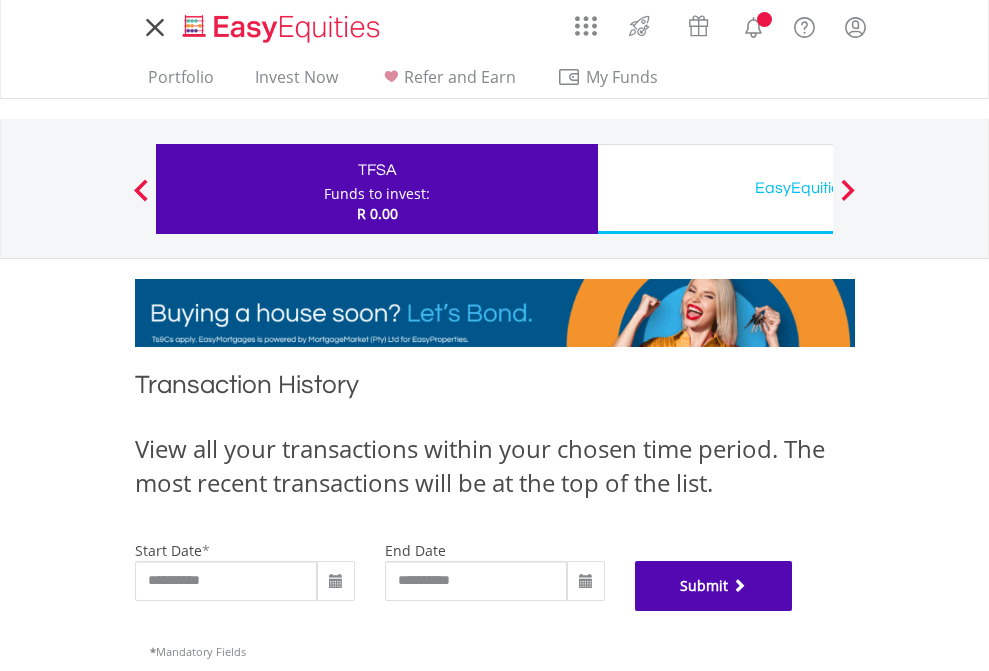 click on "Submit" at bounding box center (714, 586) 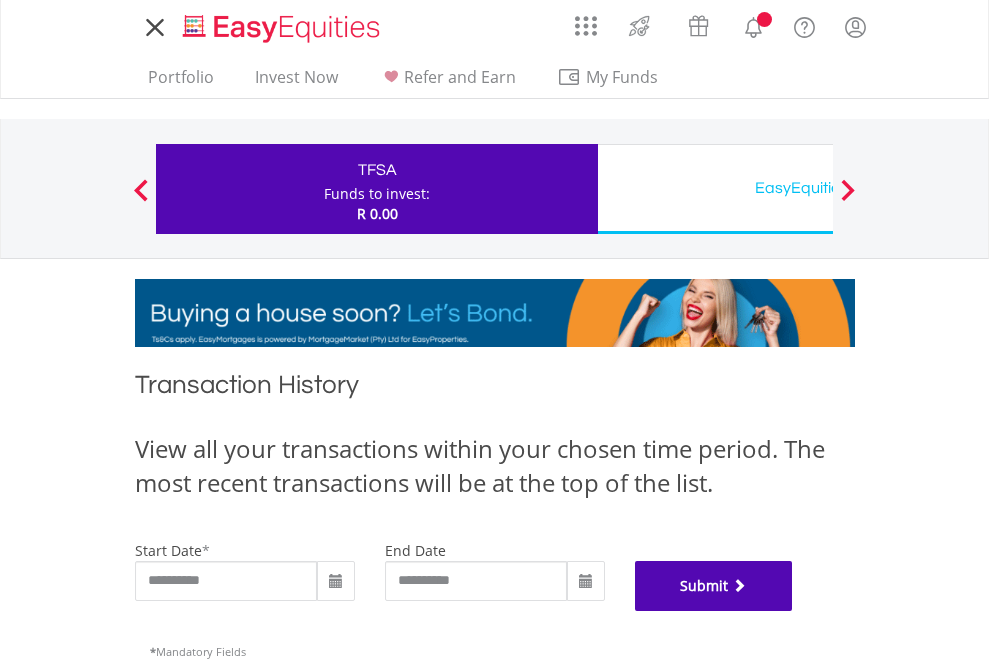 scroll, scrollTop: 811, scrollLeft: 0, axis: vertical 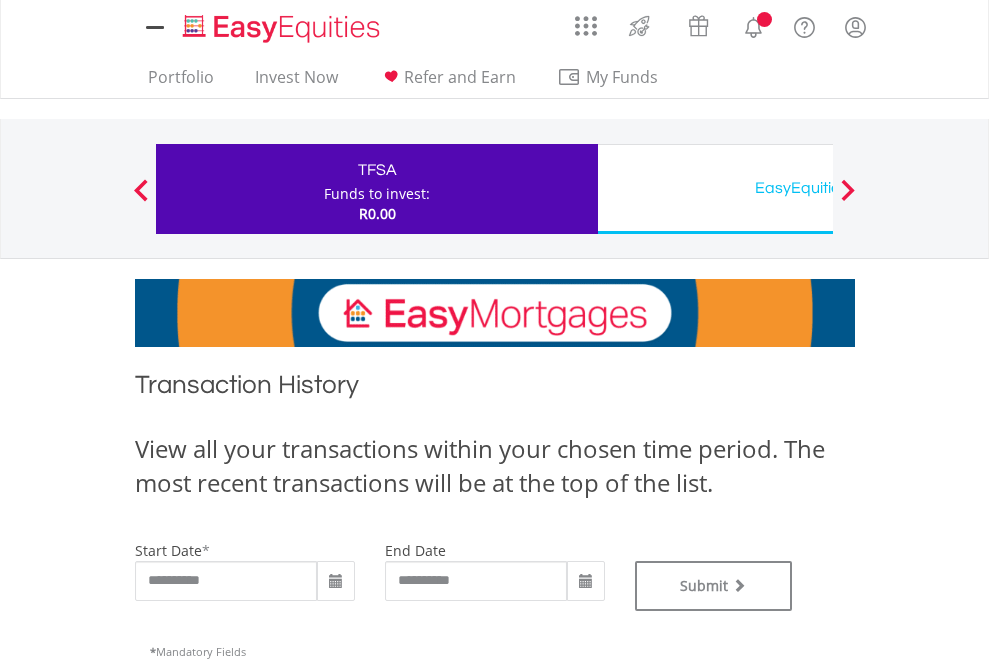 click on "EasyEquities USD" at bounding box center [818, 188] 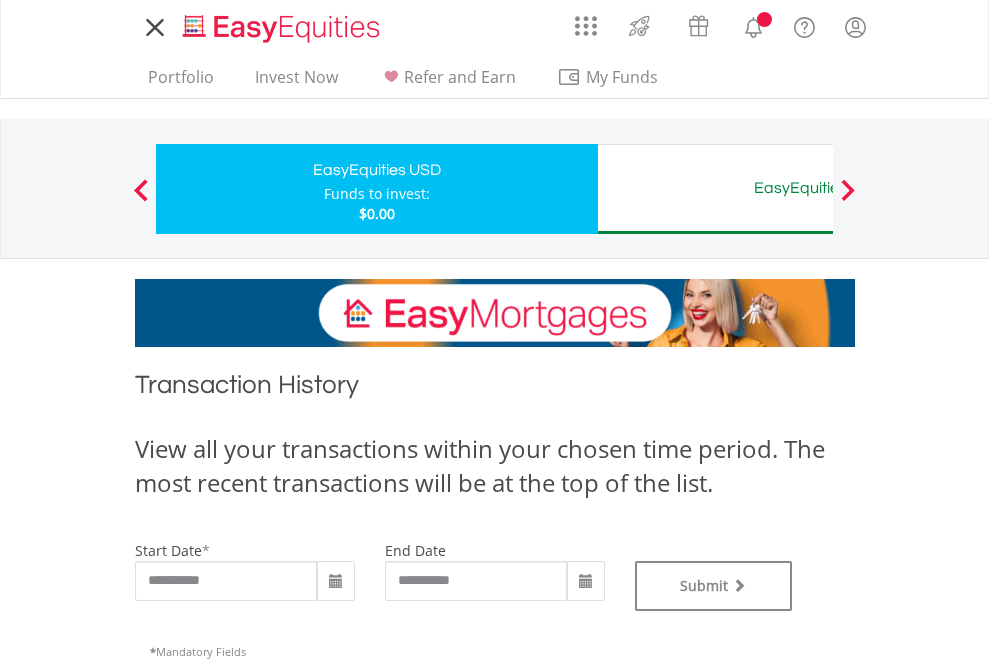 scroll, scrollTop: 0, scrollLeft: 0, axis: both 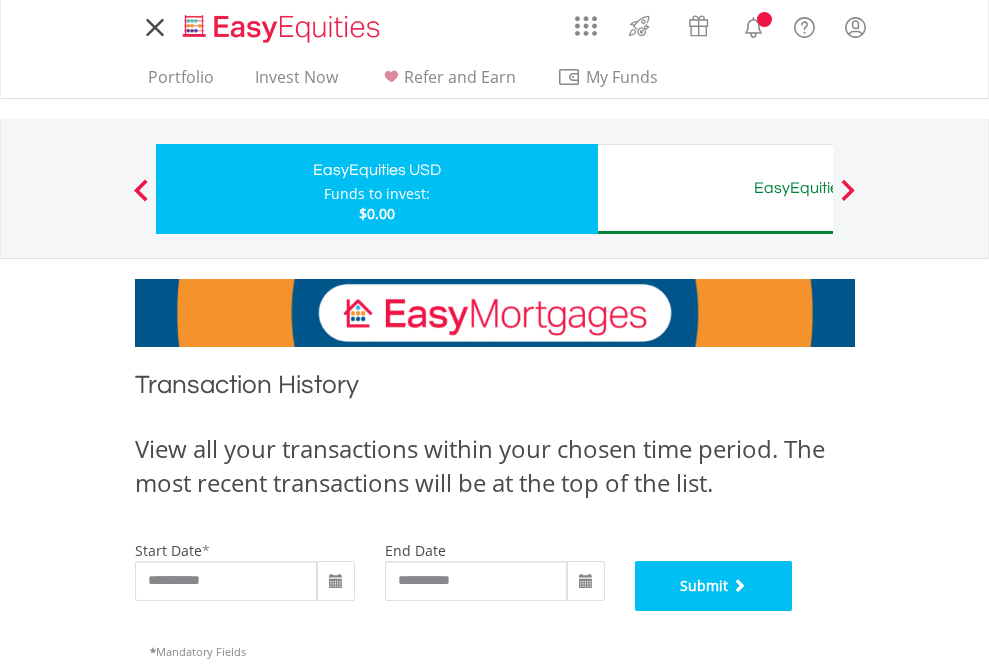 click on "Submit" at bounding box center [714, 586] 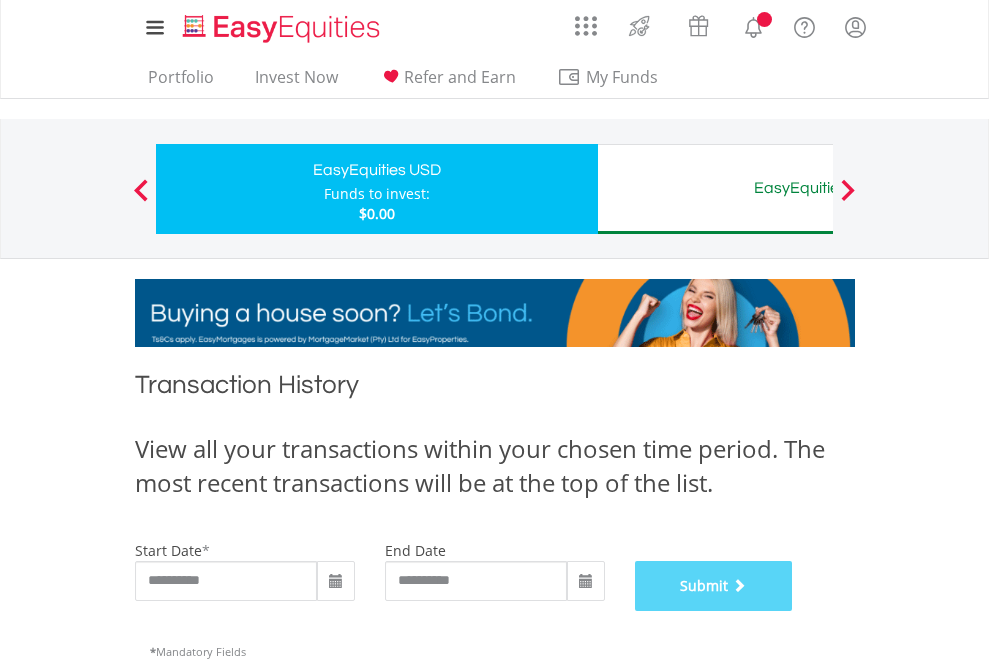 scroll, scrollTop: 811, scrollLeft: 0, axis: vertical 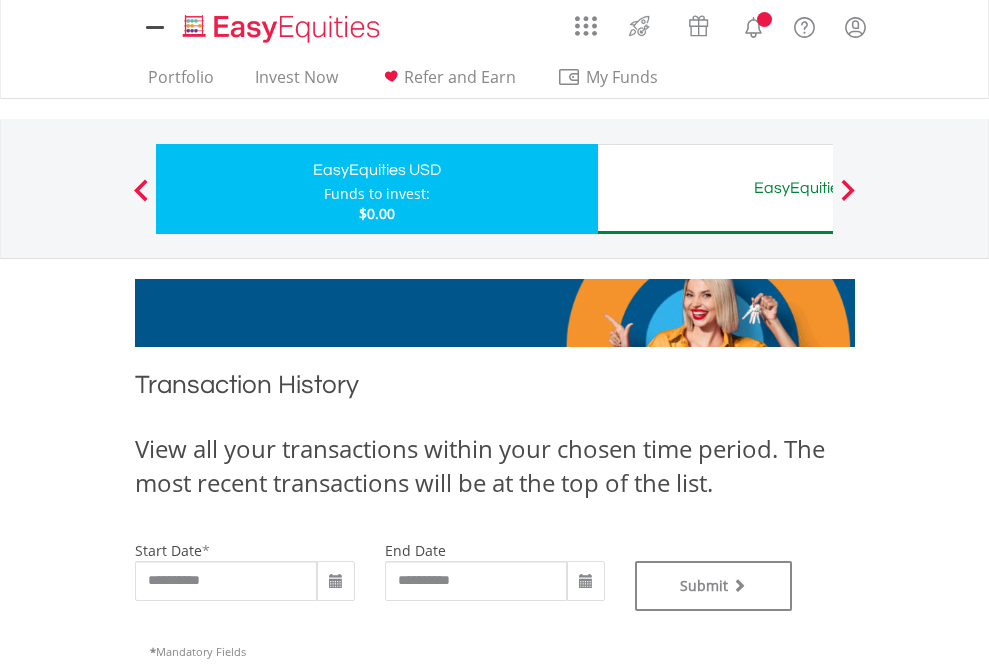 click on "EasyEquities AUD" at bounding box center (818, 188) 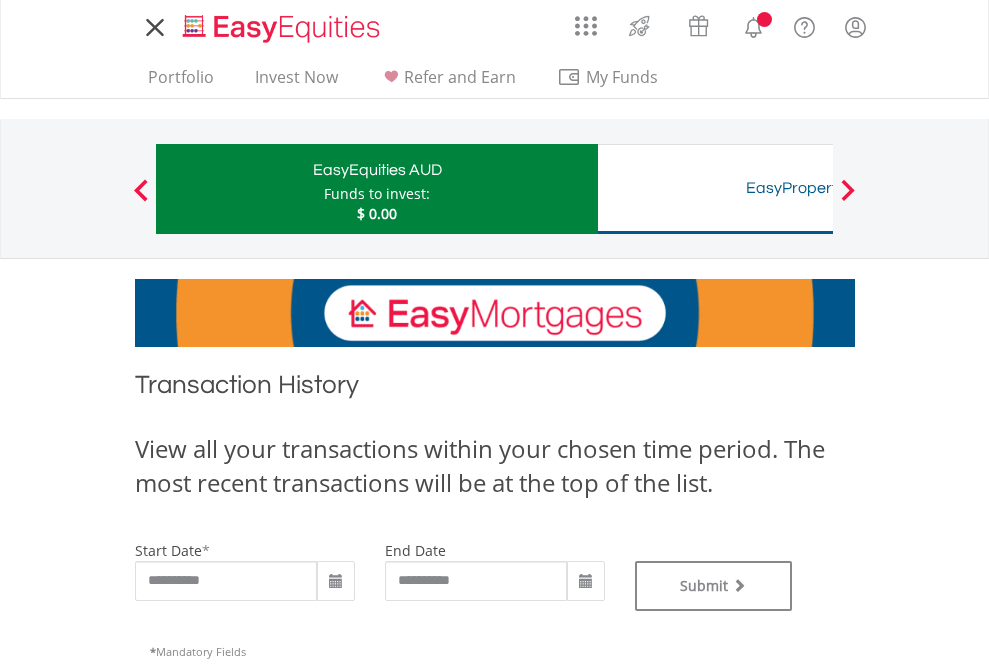 scroll, scrollTop: 0, scrollLeft: 0, axis: both 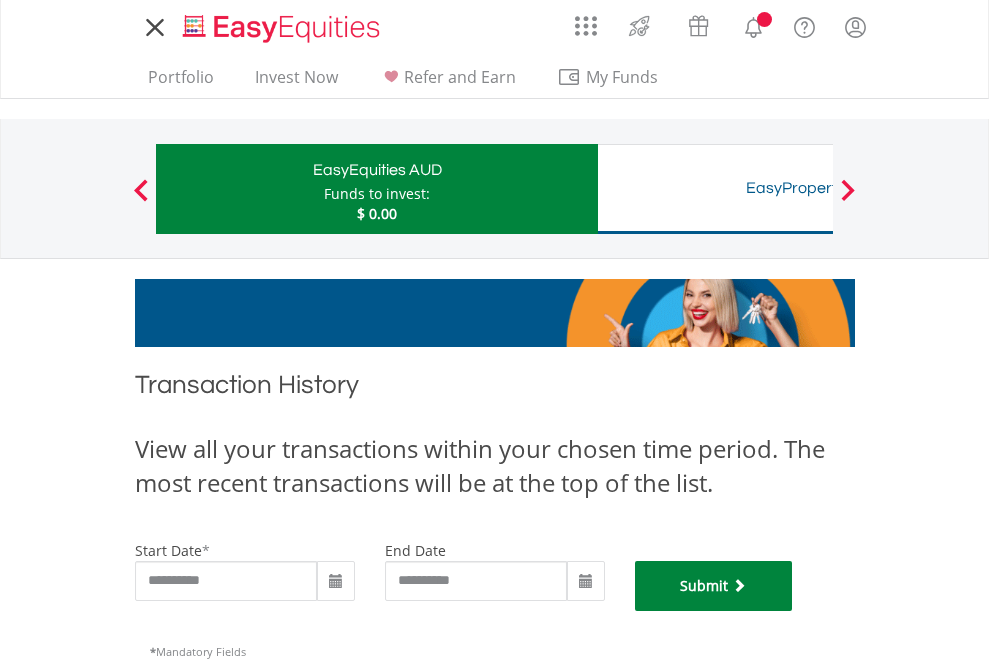click on "Submit" at bounding box center (714, 586) 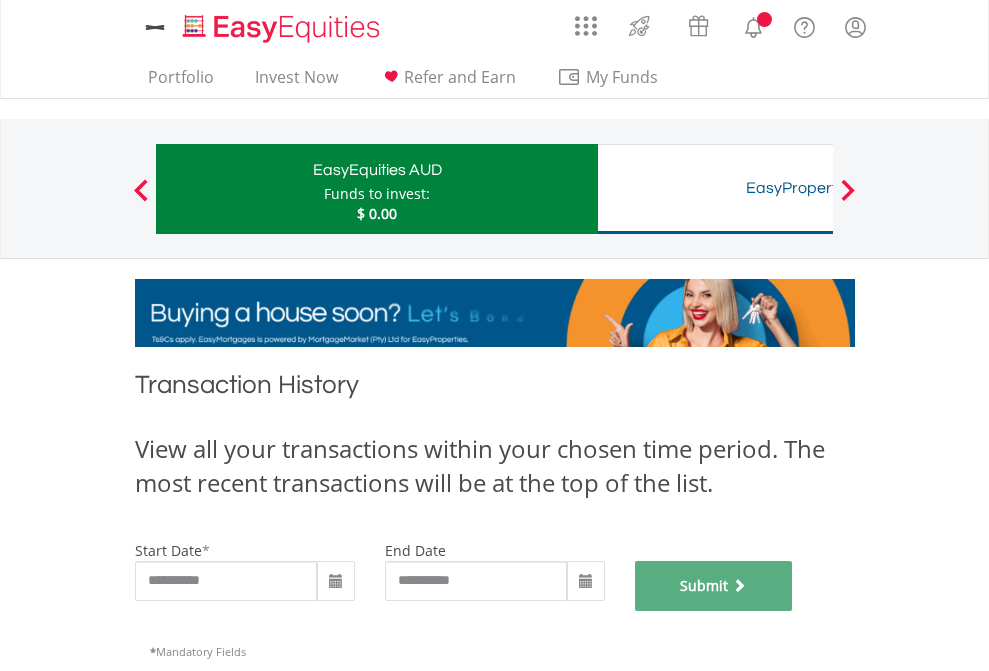 scroll, scrollTop: 811, scrollLeft: 0, axis: vertical 